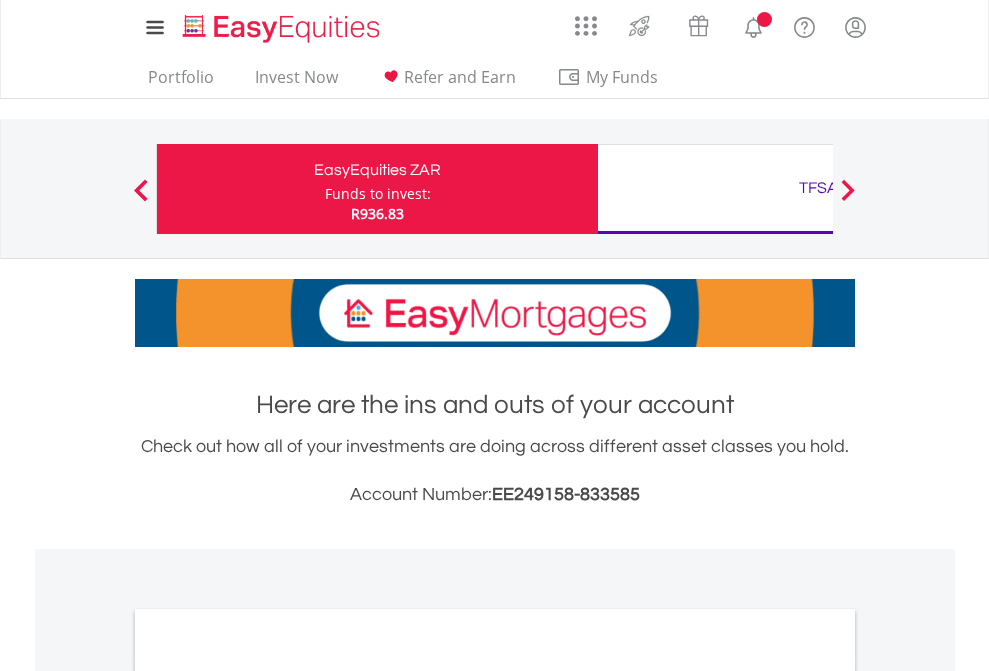 scroll, scrollTop: 0, scrollLeft: 0, axis: both 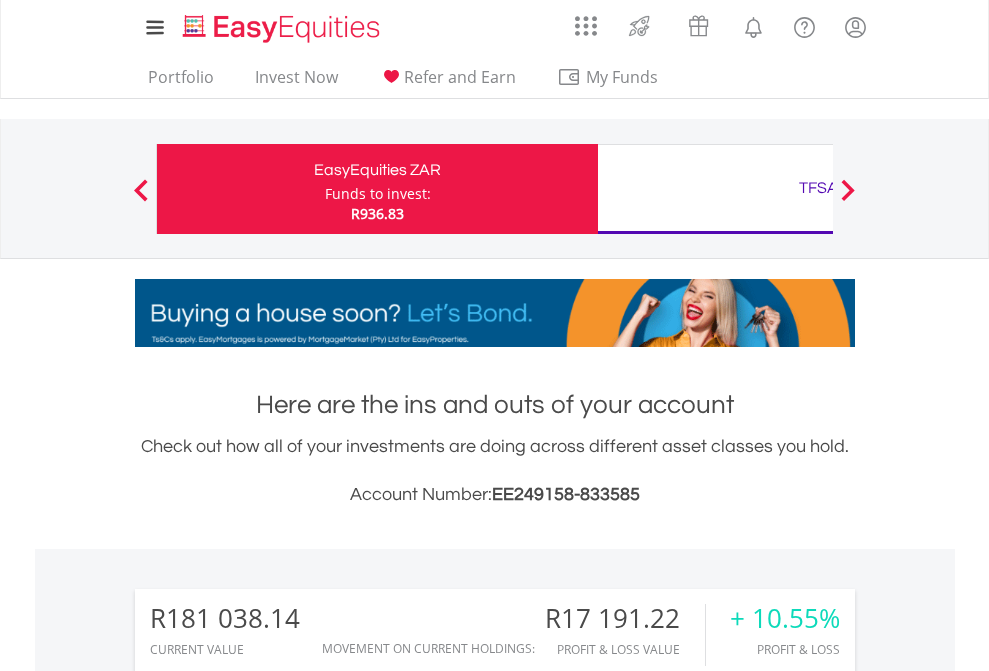 click on "Funds to invest:" at bounding box center [378, 194] 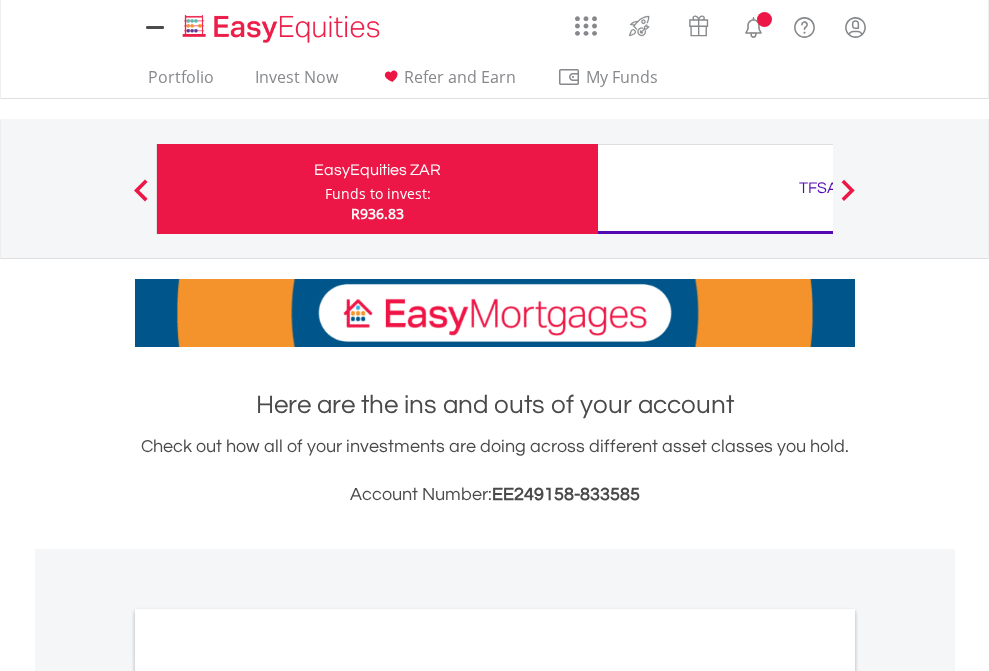 scroll, scrollTop: 0, scrollLeft: 0, axis: both 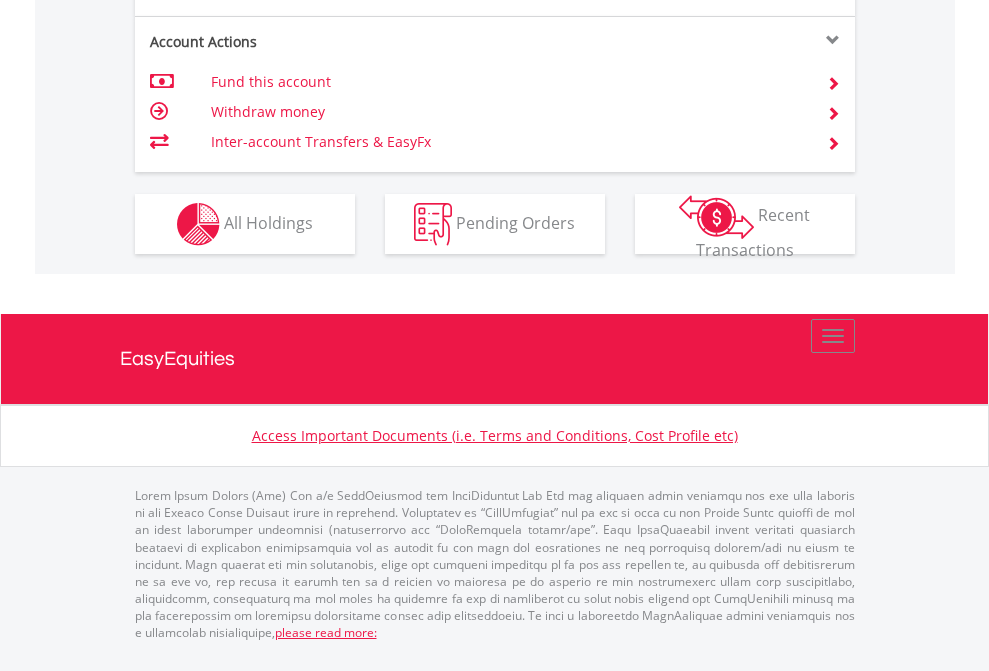 click on "Investment types" at bounding box center [706, -337] 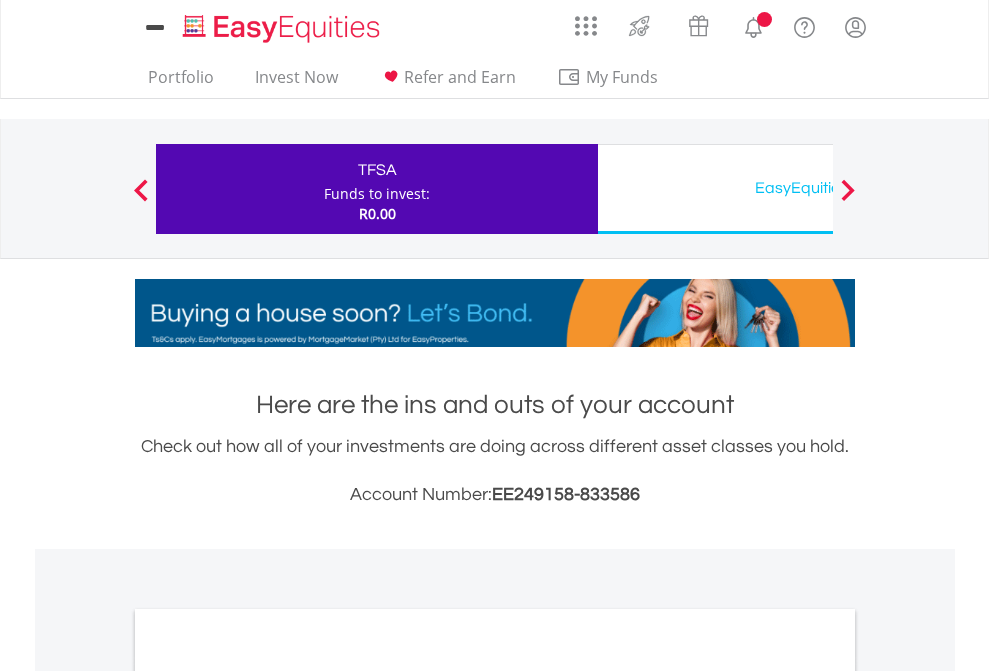 scroll, scrollTop: 0, scrollLeft: 0, axis: both 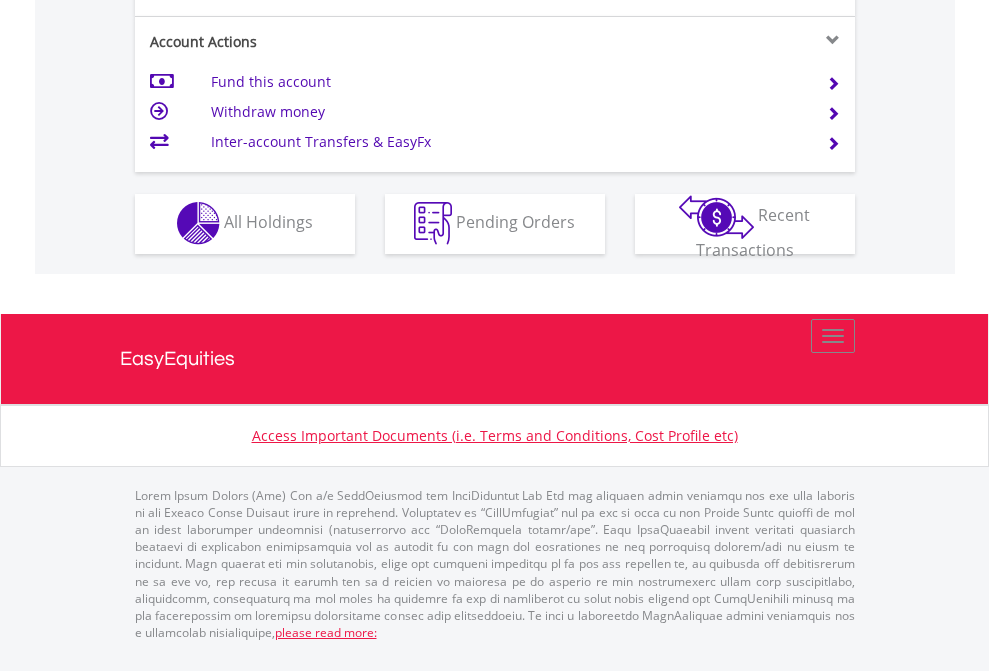 click on "Investment types" at bounding box center (706, -353) 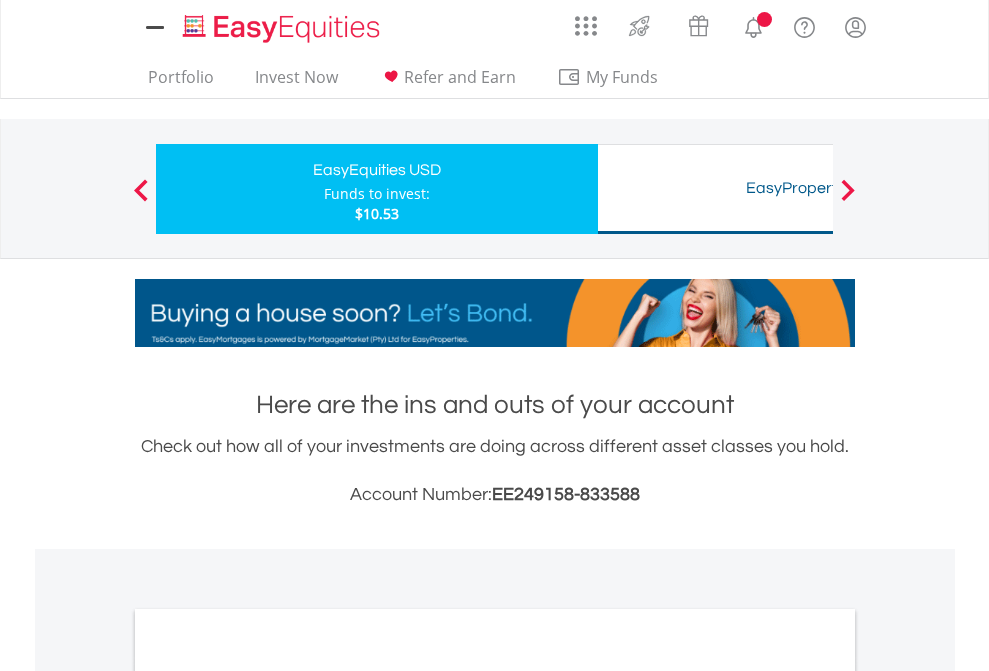scroll, scrollTop: 0, scrollLeft: 0, axis: both 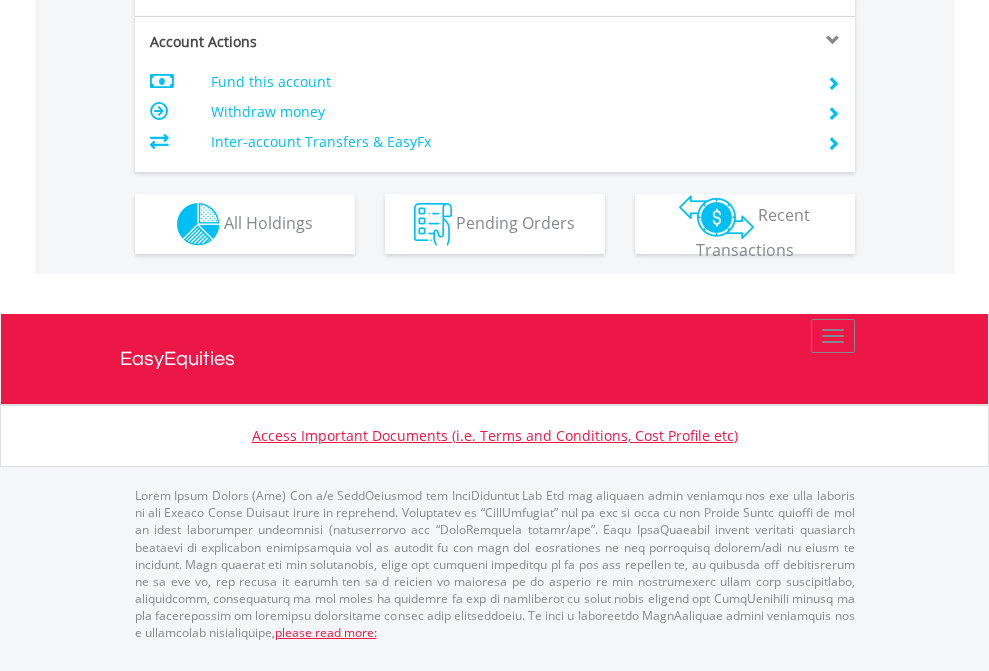 click on "Investment types" at bounding box center (706, -337) 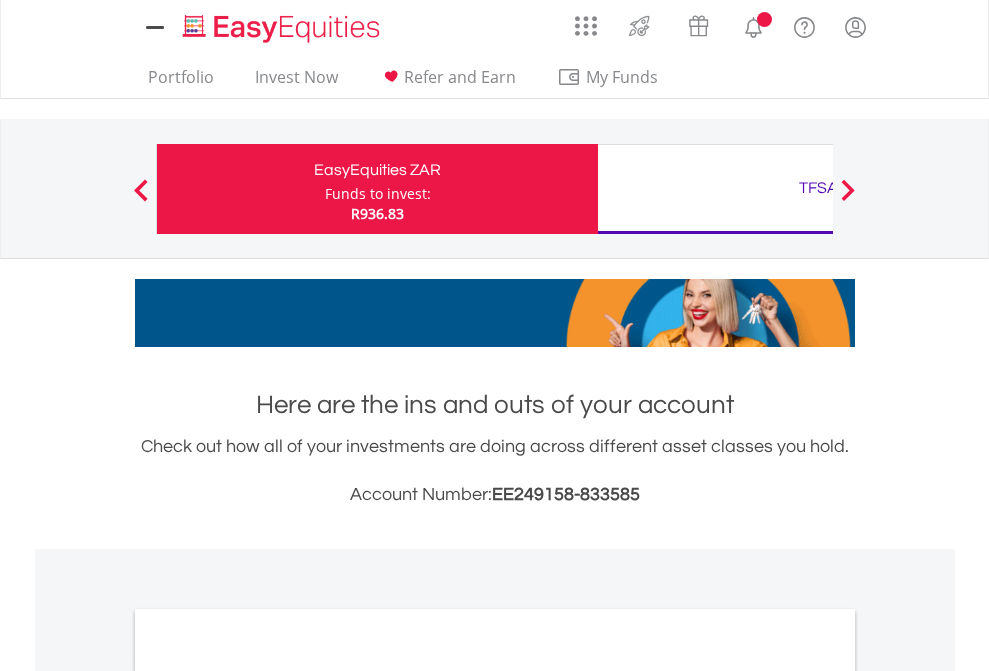 scroll, scrollTop: 1202, scrollLeft: 0, axis: vertical 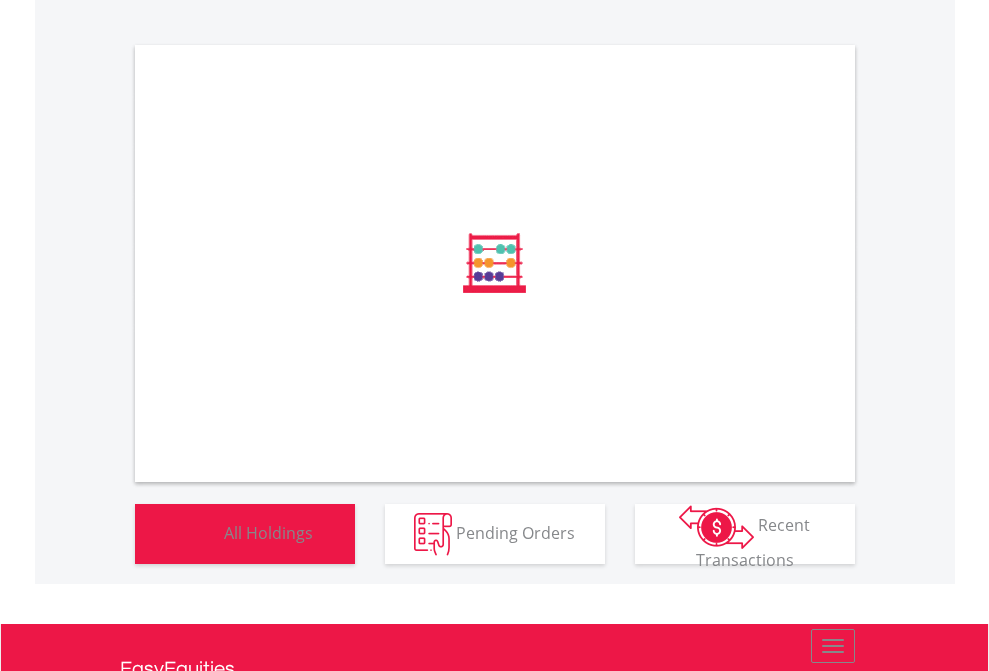 click on "All Holdings" at bounding box center (268, 532) 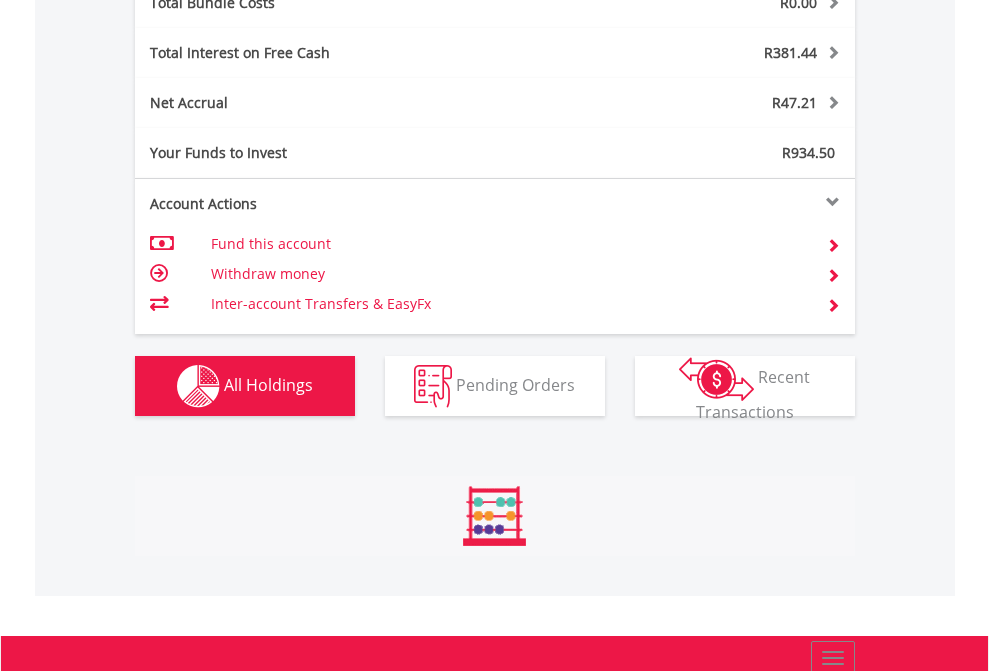 scroll, scrollTop: 999808, scrollLeft: 999687, axis: both 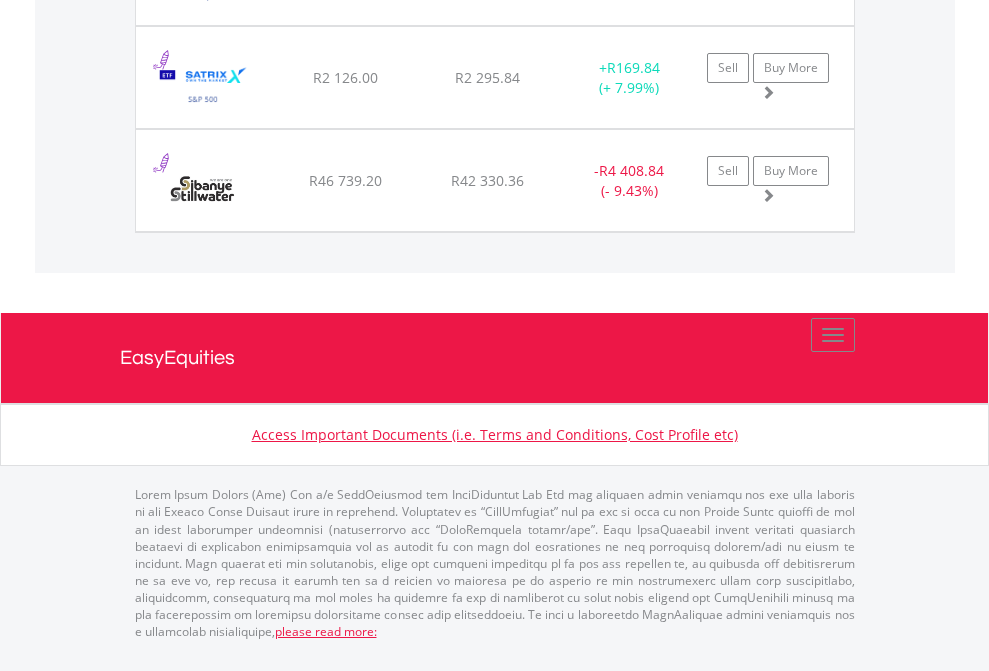 click on "TFSA" at bounding box center [818, -1665] 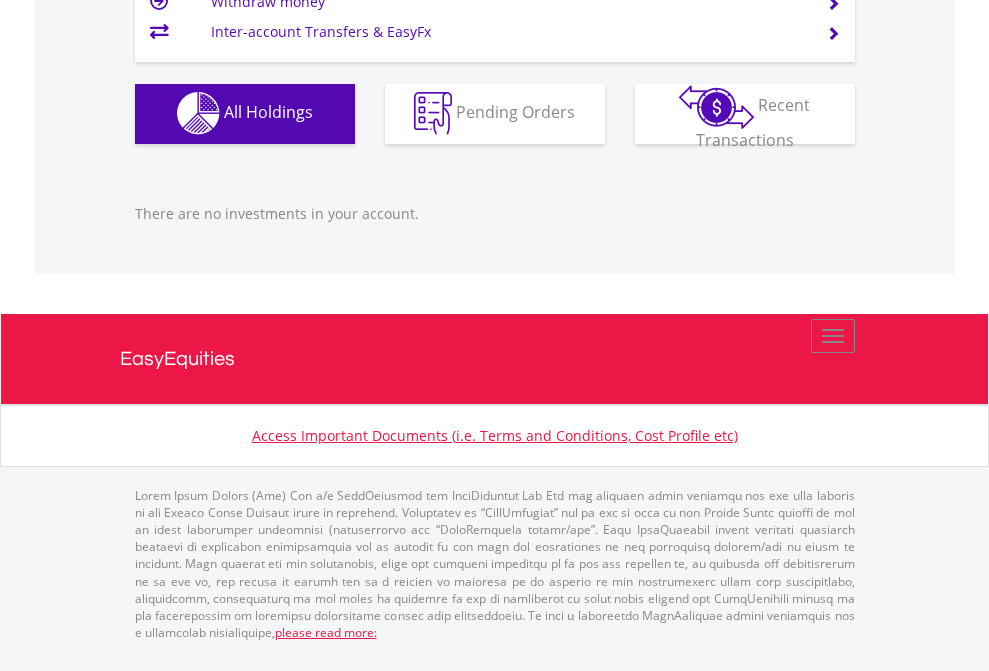 scroll, scrollTop: 1980, scrollLeft: 0, axis: vertical 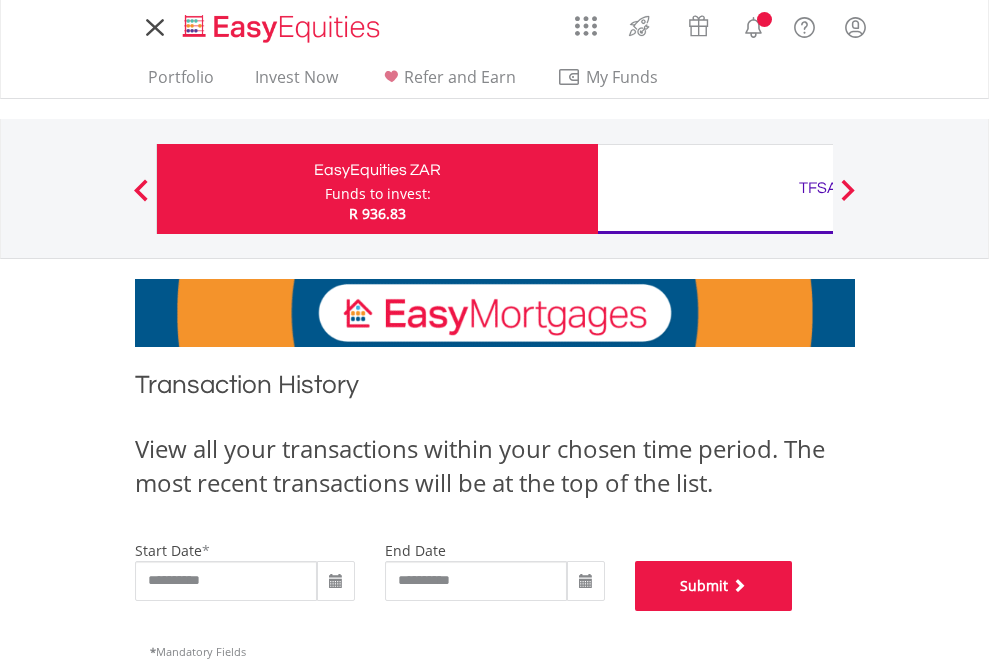 click on "Submit" at bounding box center (714, 586) 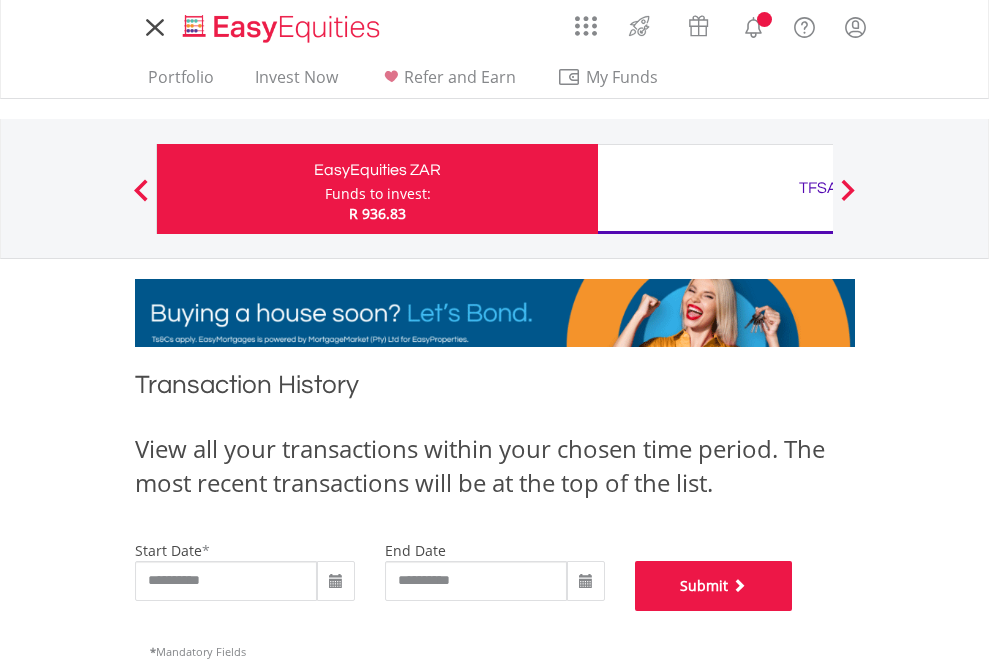 scroll, scrollTop: 811, scrollLeft: 0, axis: vertical 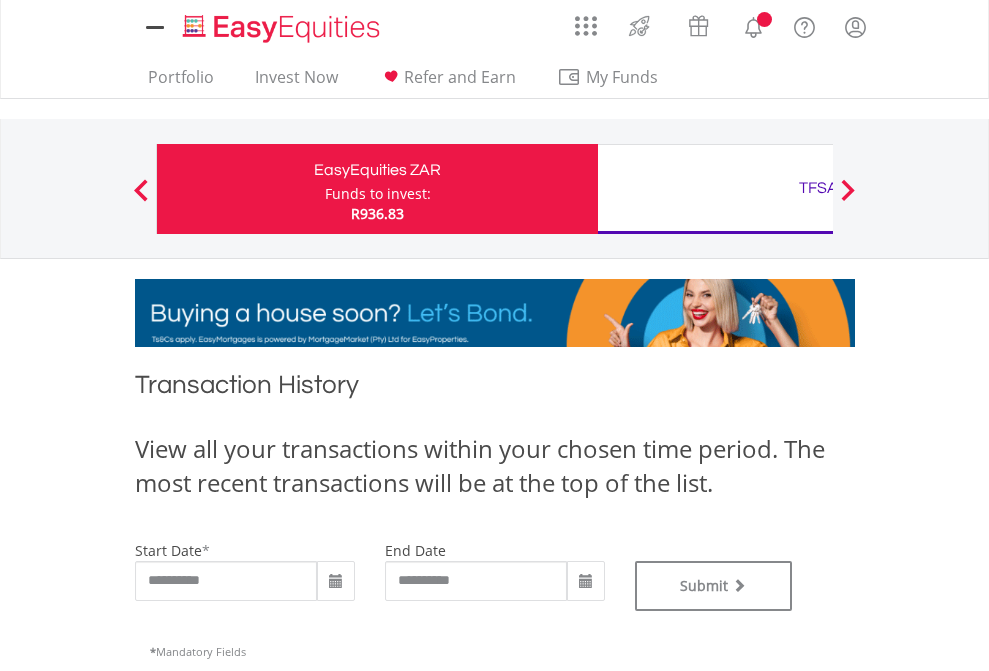 click on "TFSA" at bounding box center (818, 188) 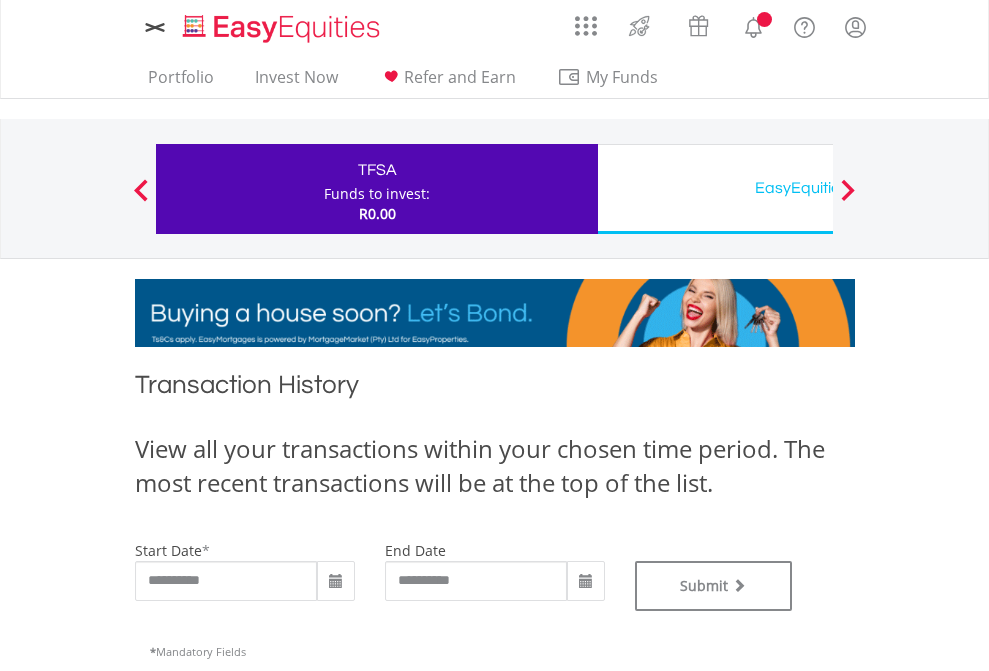 scroll, scrollTop: 0, scrollLeft: 0, axis: both 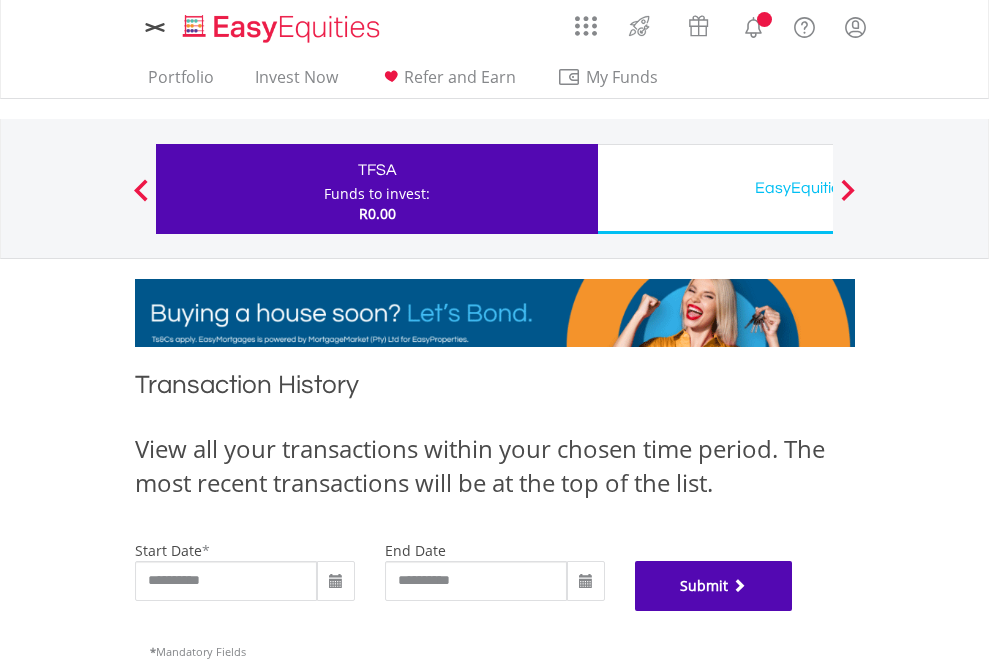click on "Submit" at bounding box center [714, 586] 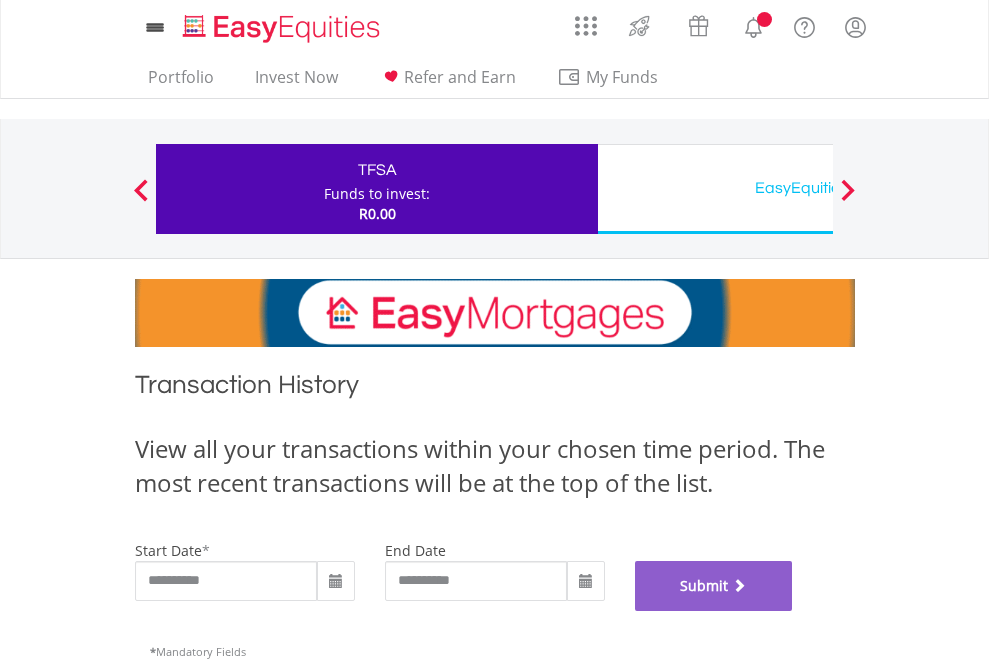 scroll, scrollTop: 811, scrollLeft: 0, axis: vertical 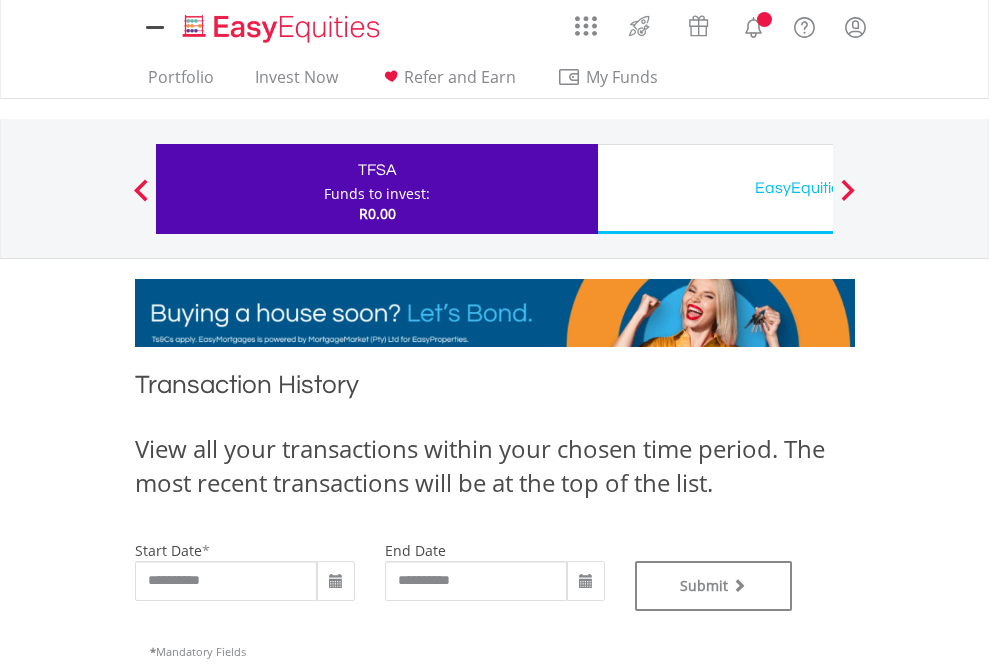 click on "EasyEquities USD" at bounding box center [818, 188] 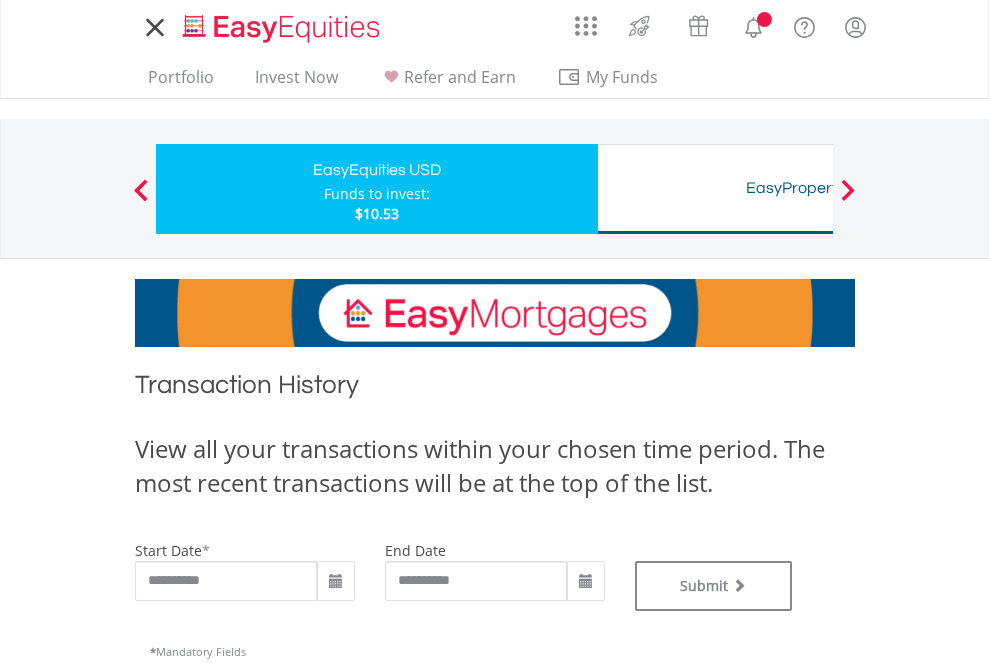 scroll, scrollTop: 0, scrollLeft: 0, axis: both 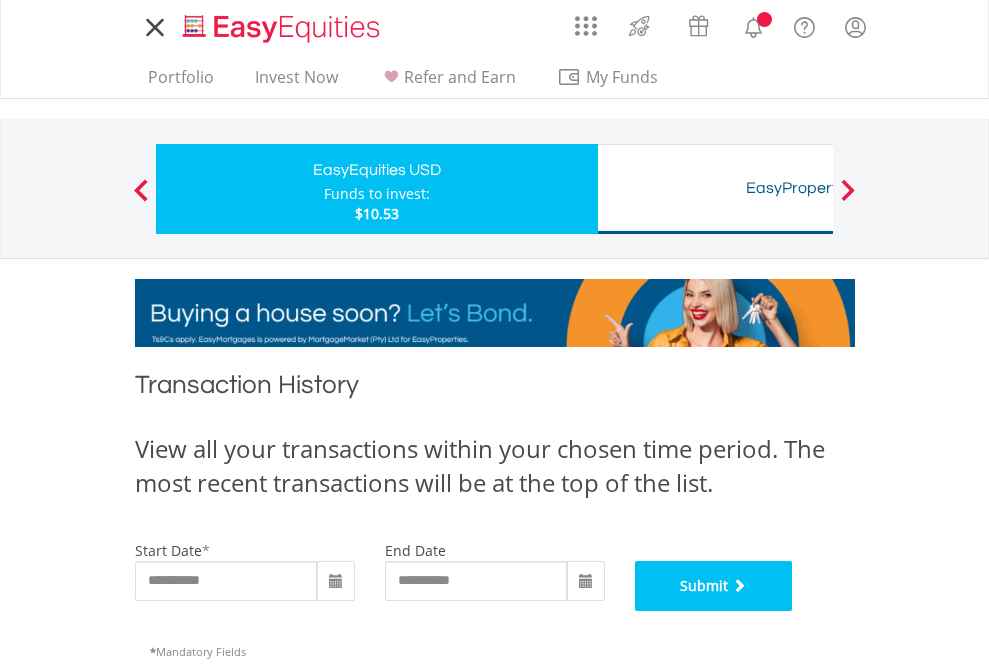 click on "Submit" at bounding box center [714, 586] 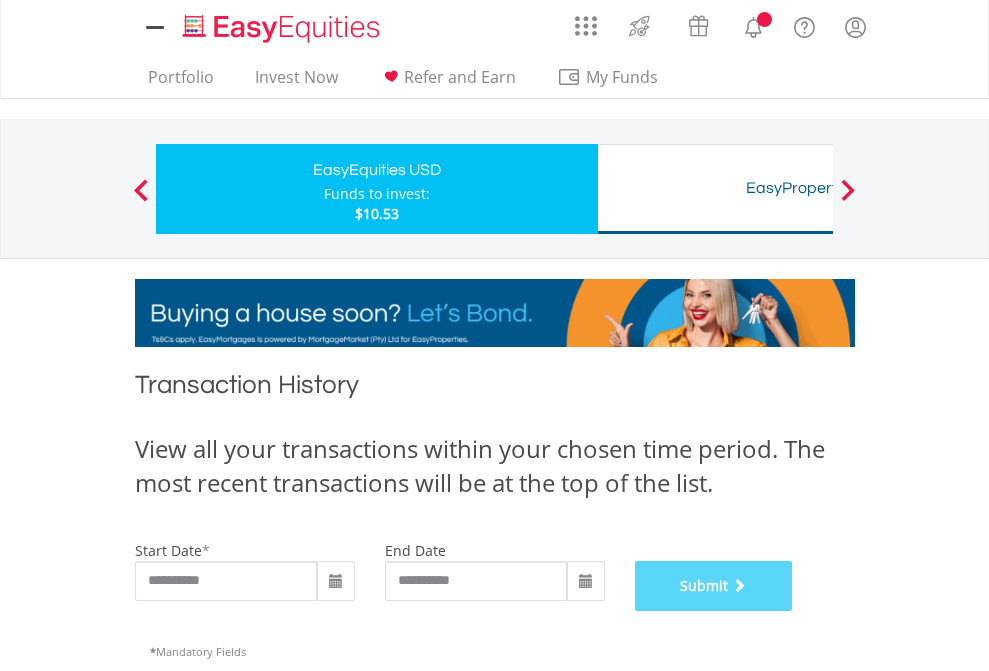 scroll, scrollTop: 811, scrollLeft: 0, axis: vertical 